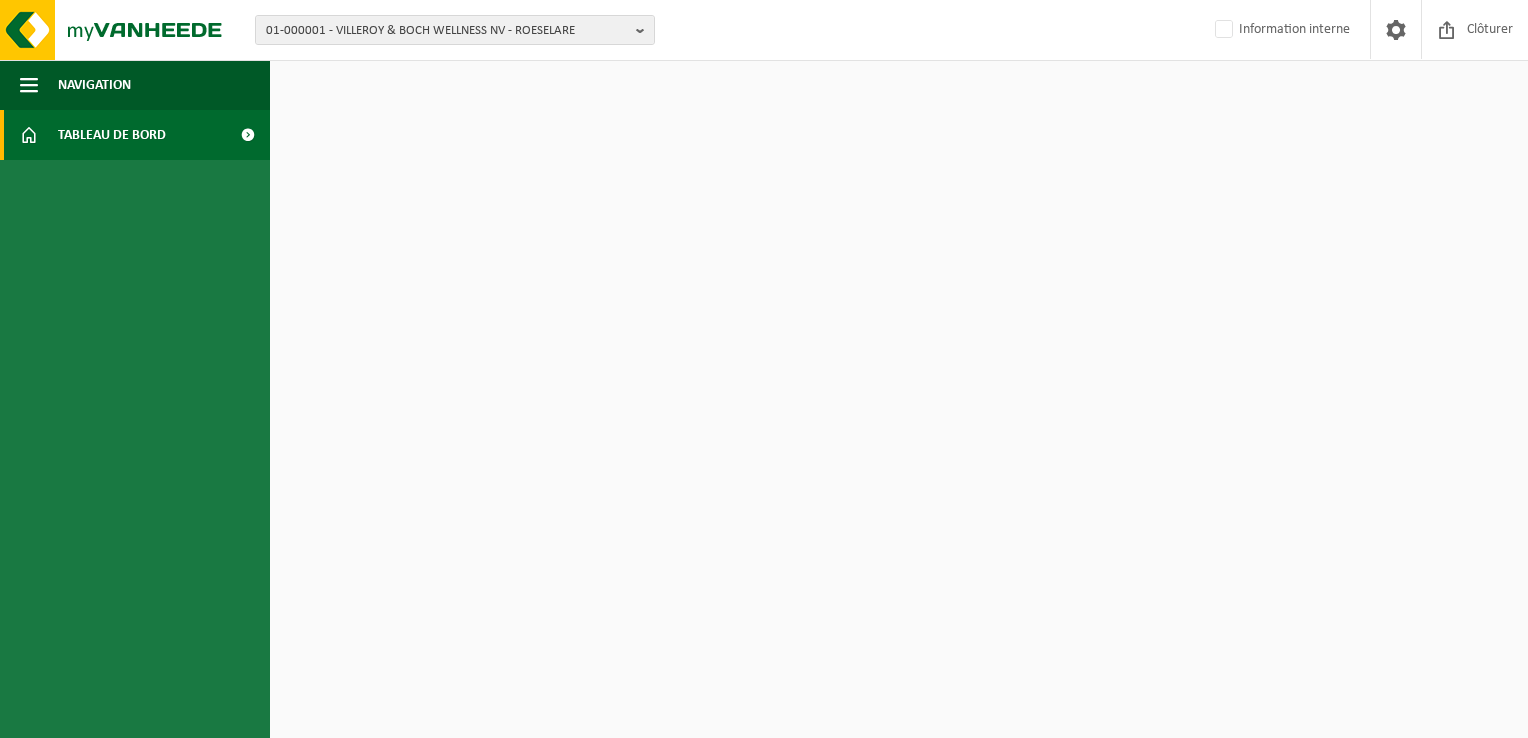 scroll, scrollTop: 0, scrollLeft: 0, axis: both 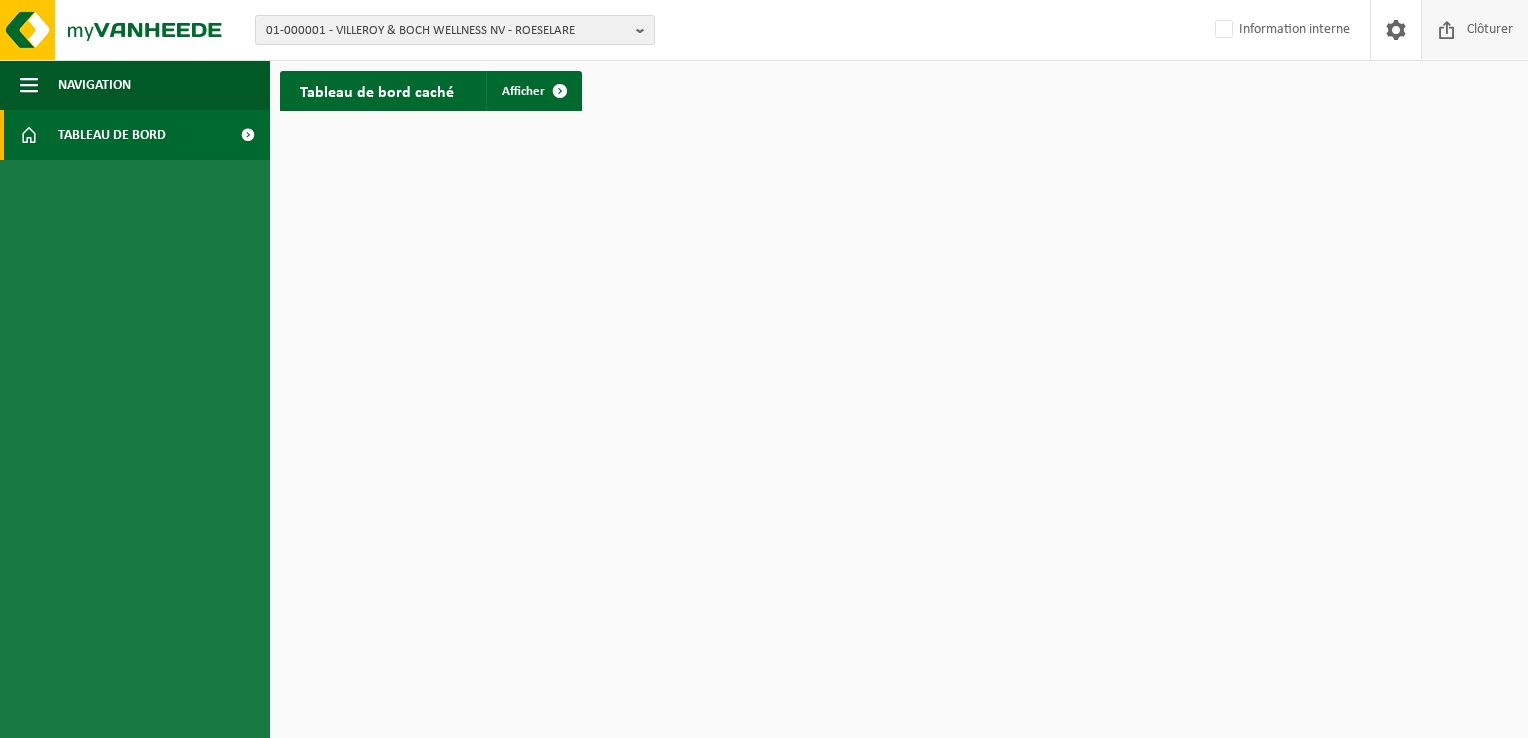 click on "Clôturer" at bounding box center [1490, 29] 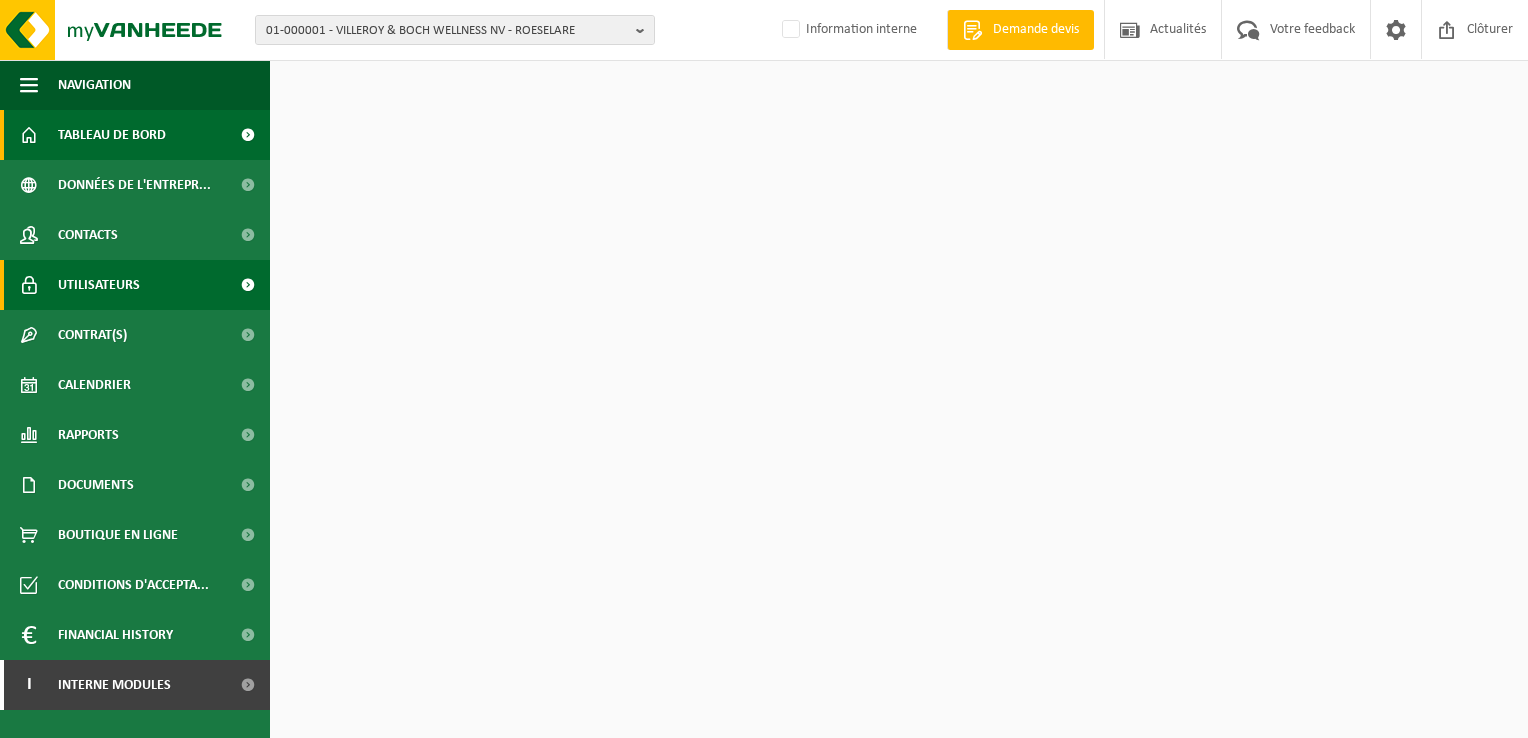 scroll, scrollTop: 0, scrollLeft: 0, axis: both 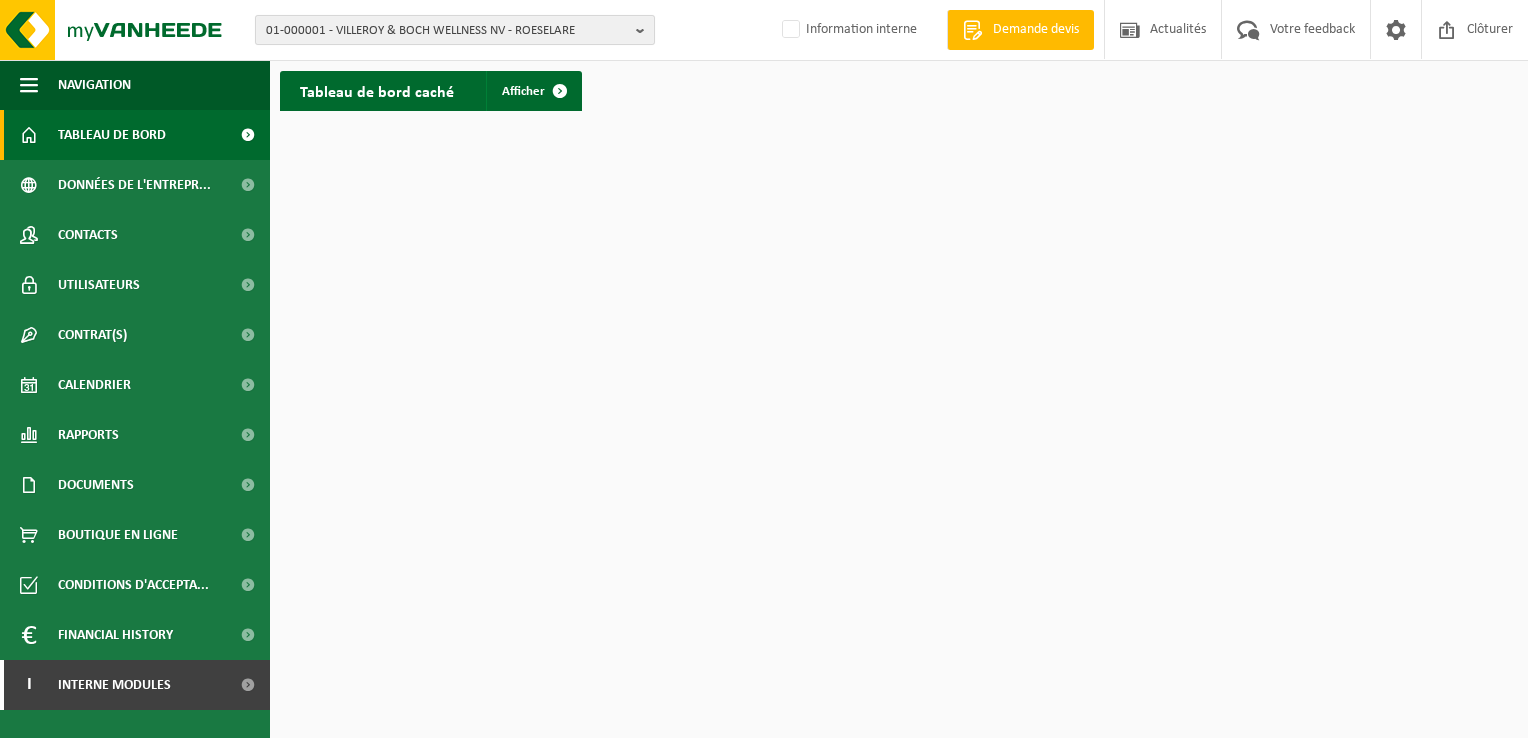 click on "01-000001 - VILLEROY & BOCH WELLNESS NV - ROESELARE" at bounding box center [447, 31] 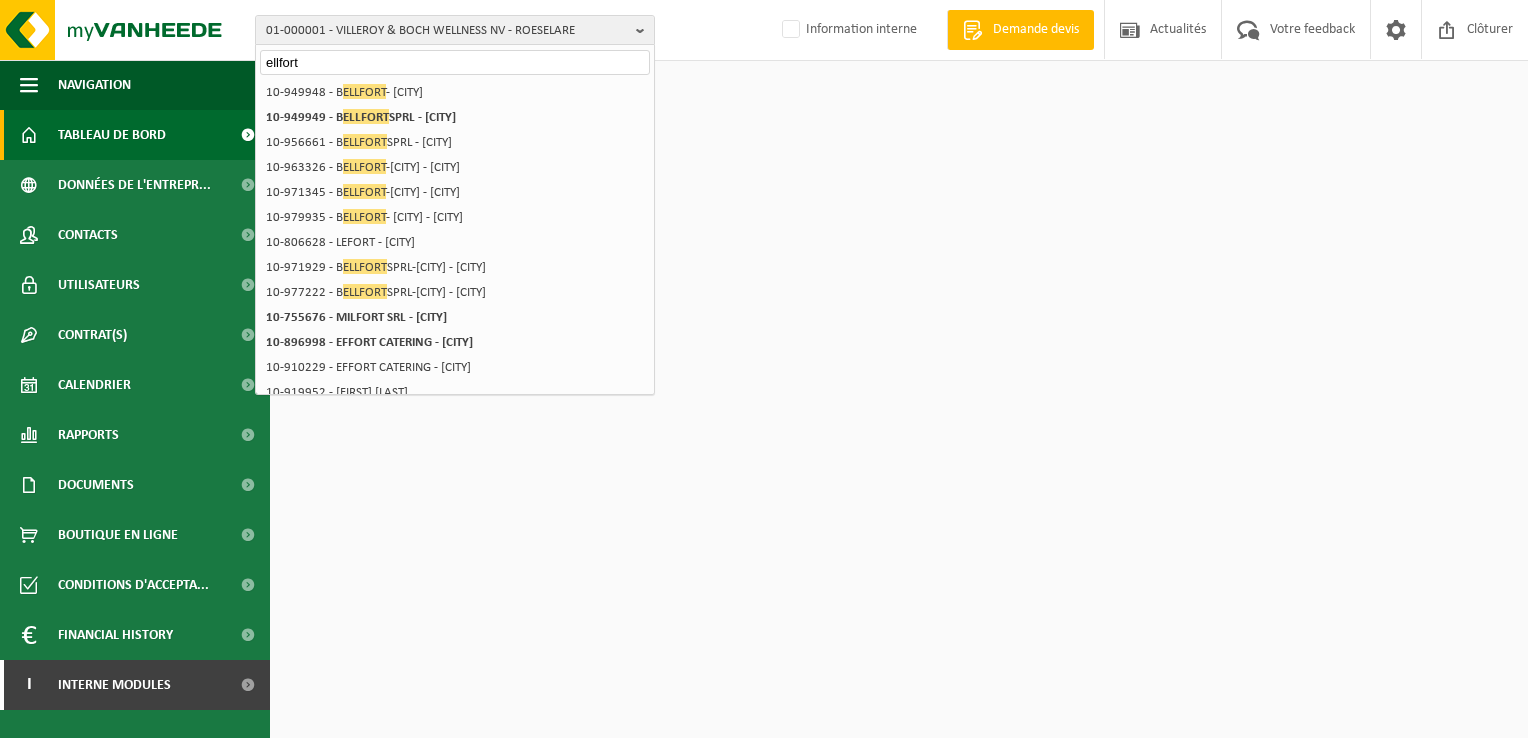 type on "ellfort" 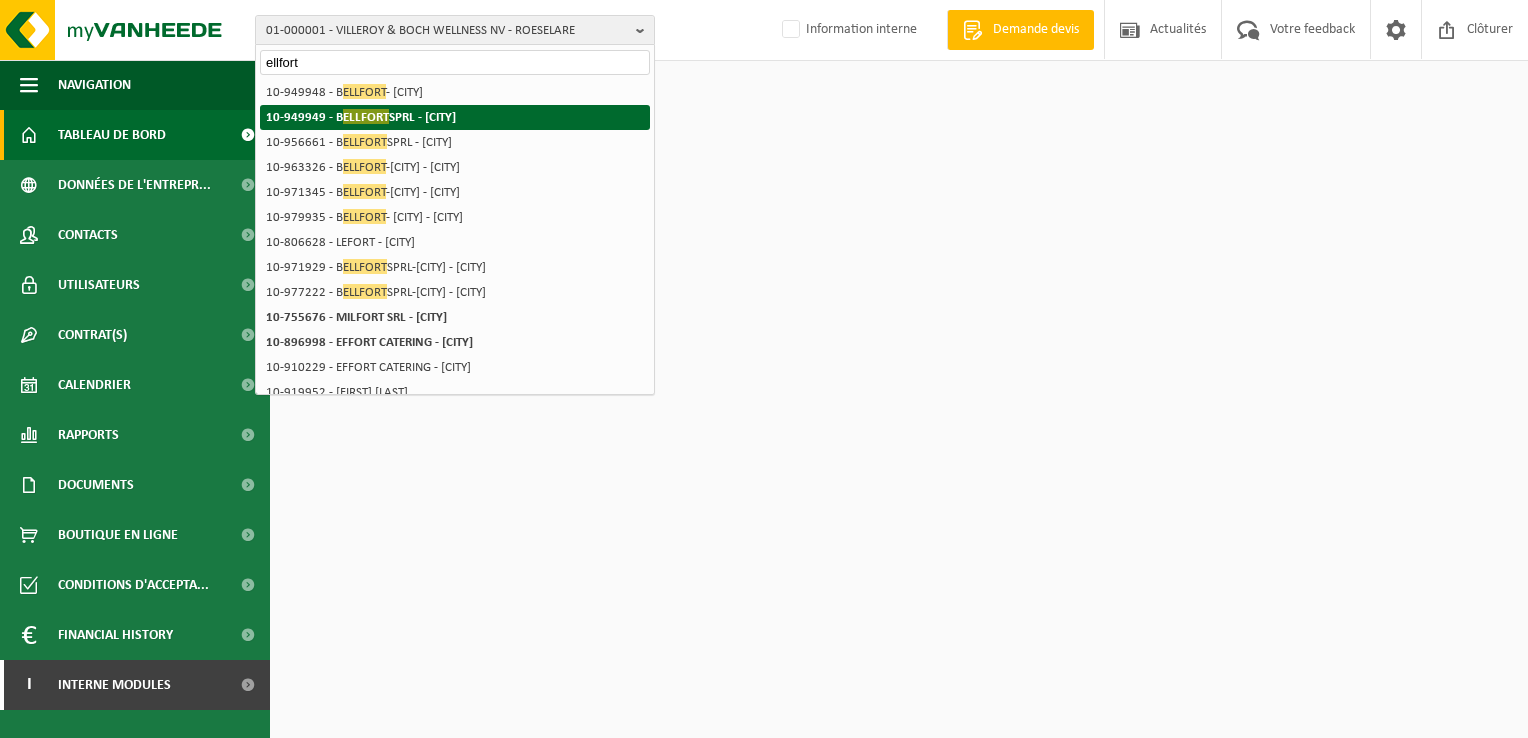 click on "10-949949 - B ELLFORT  SPRL - SINT-GILLIS" at bounding box center [361, 116] 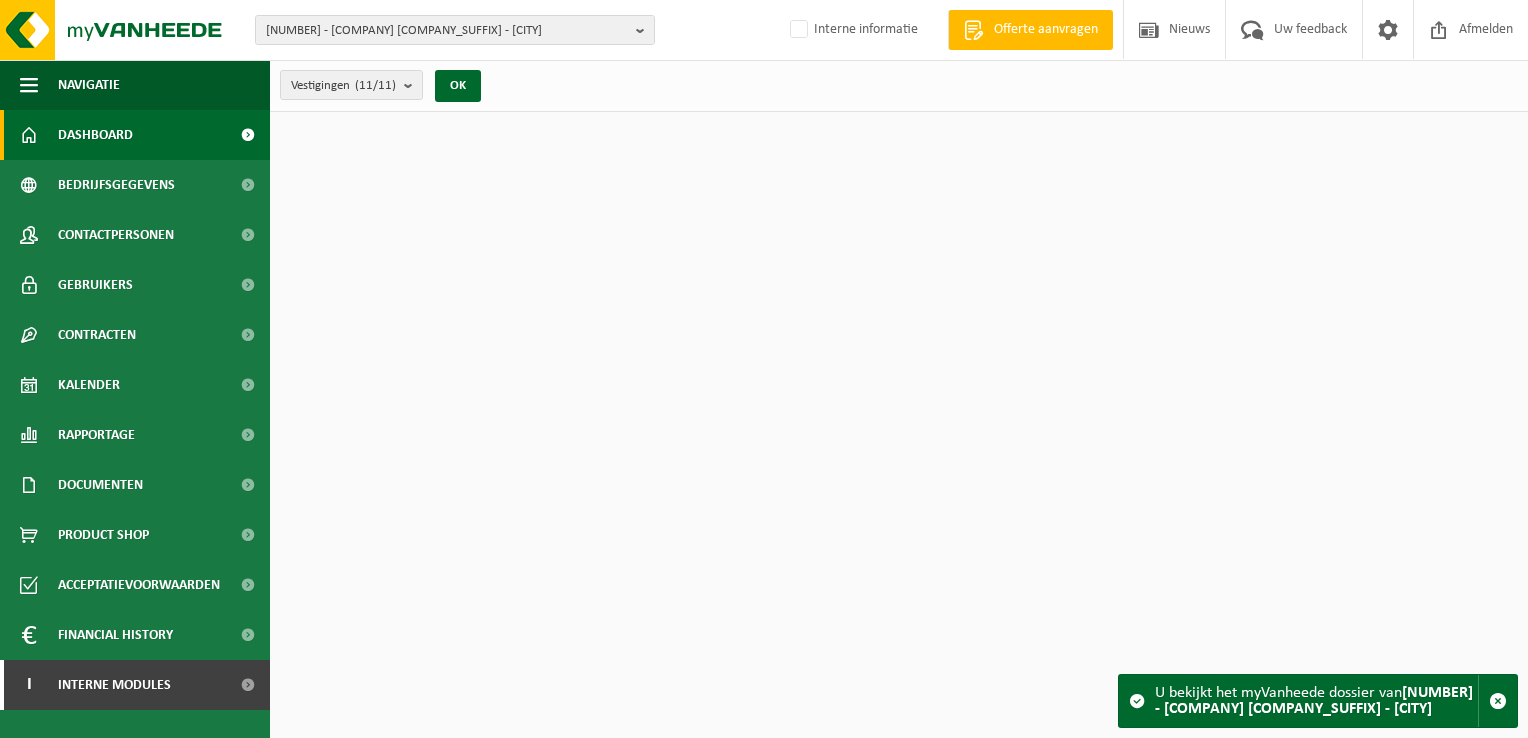 scroll, scrollTop: 0, scrollLeft: 0, axis: both 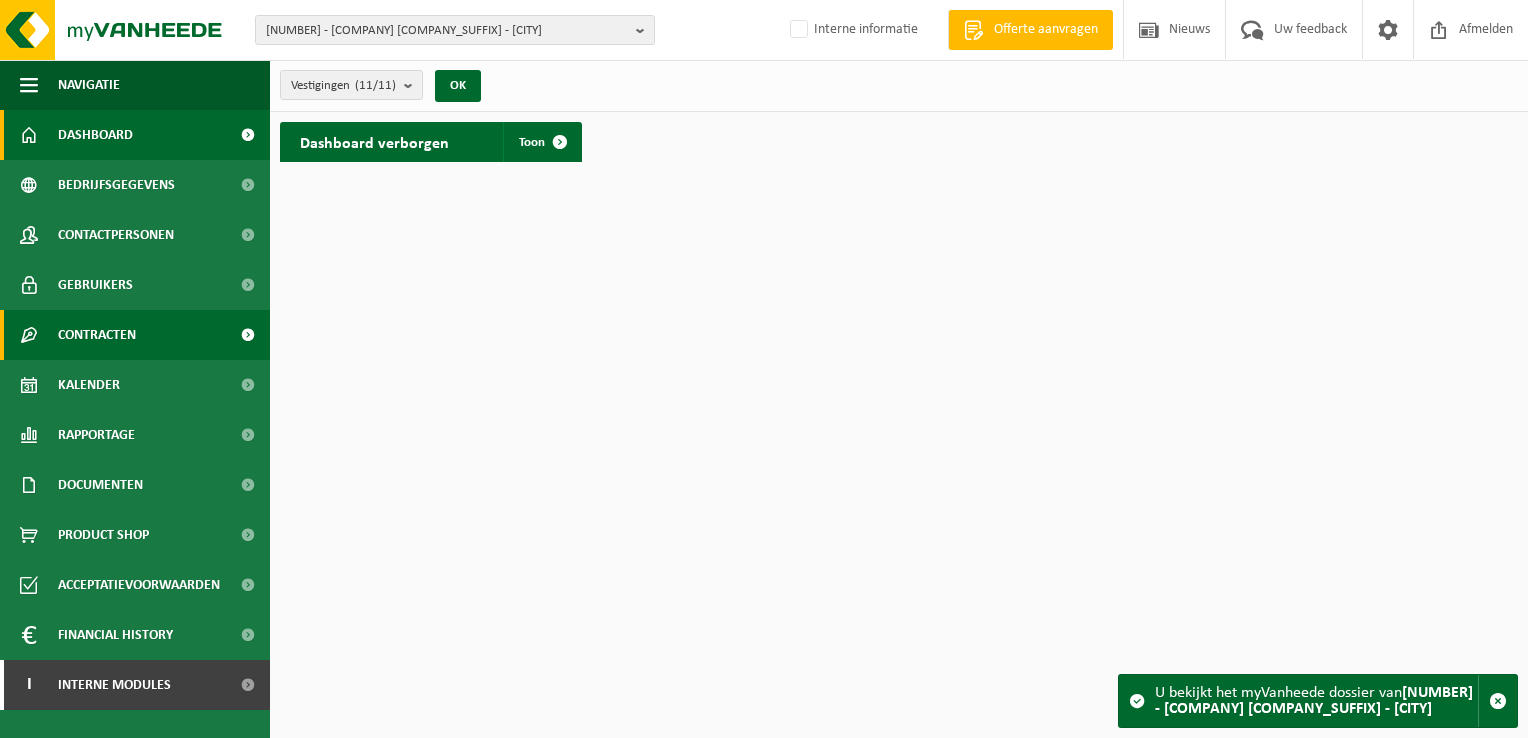 click on "Contracten" at bounding box center [97, 335] 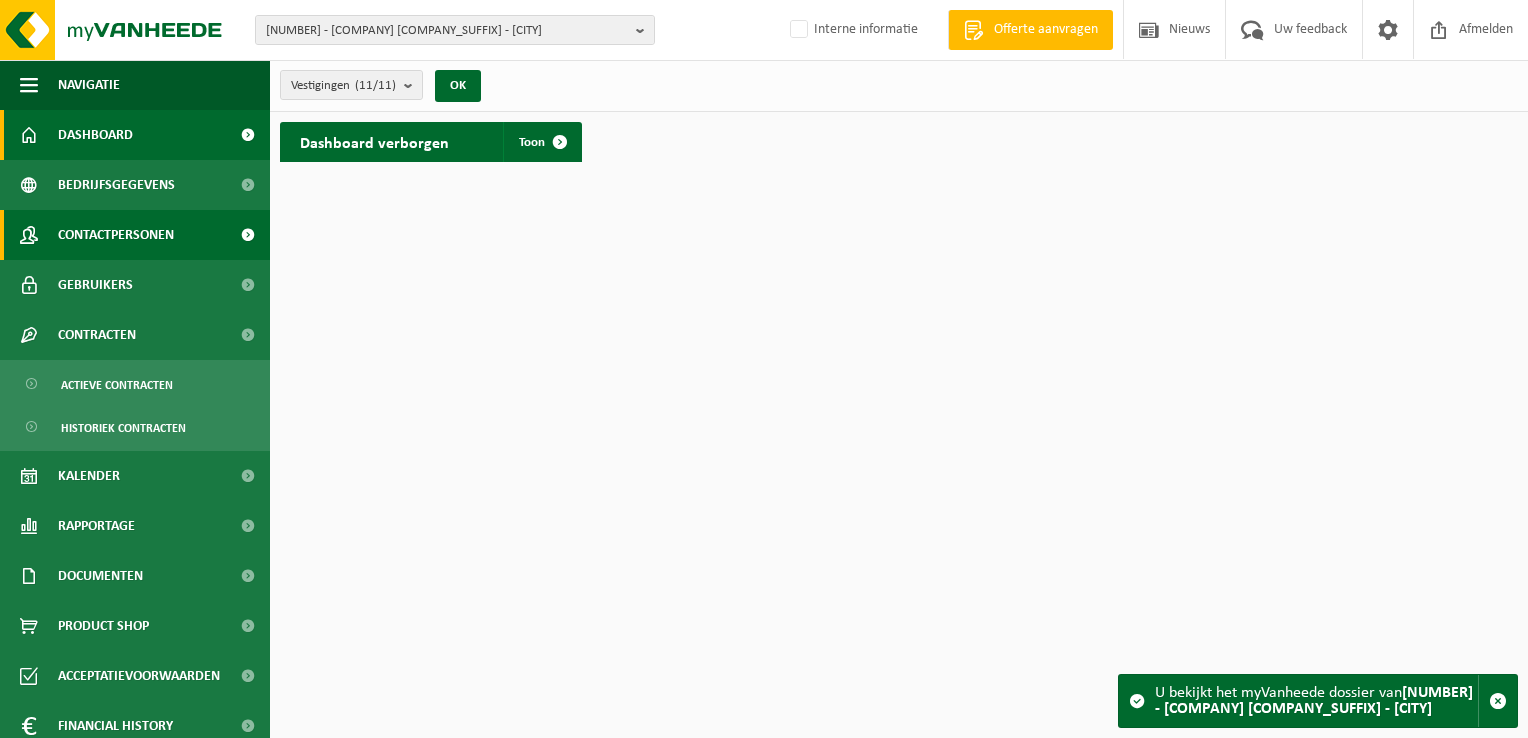 click on "Contactpersonen" at bounding box center [116, 235] 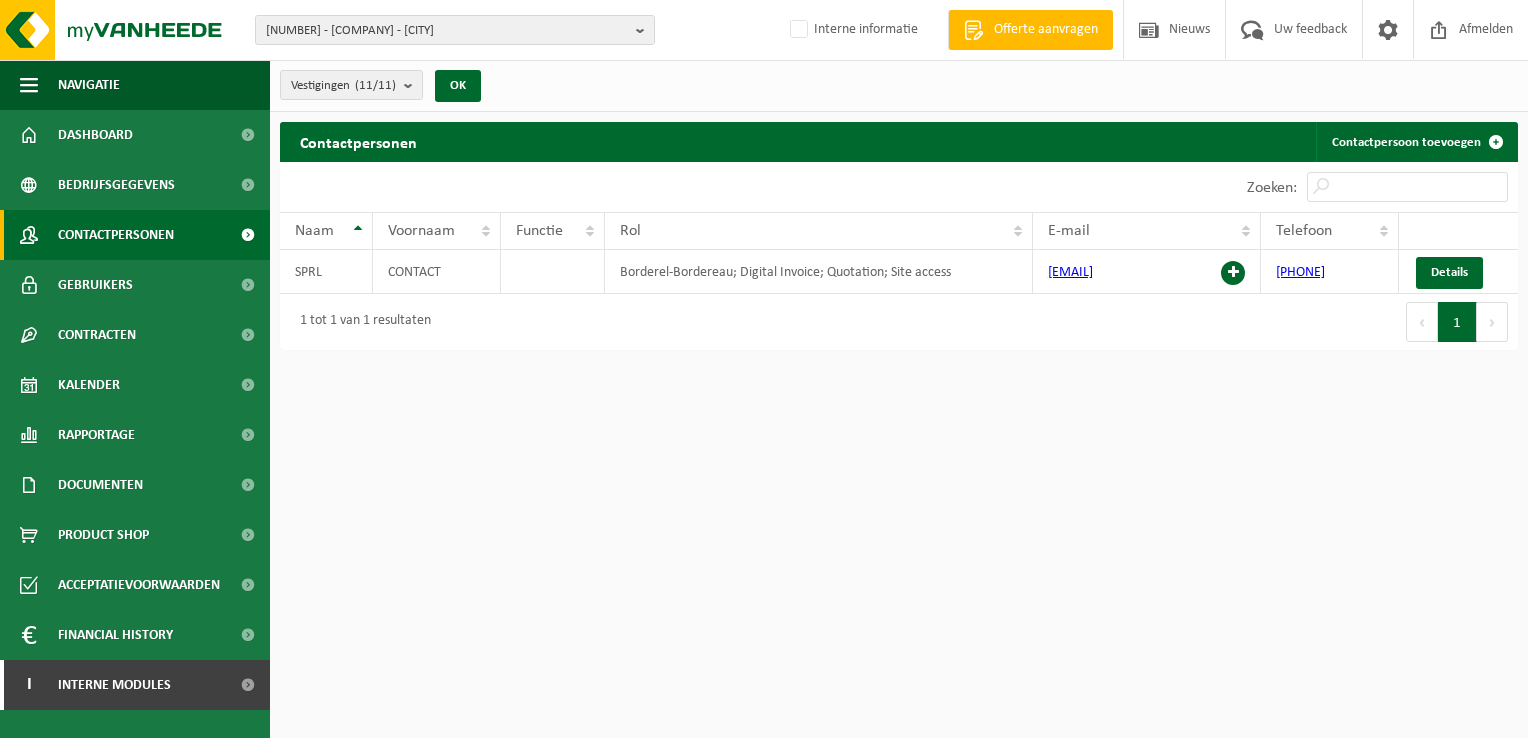 scroll, scrollTop: 0, scrollLeft: 0, axis: both 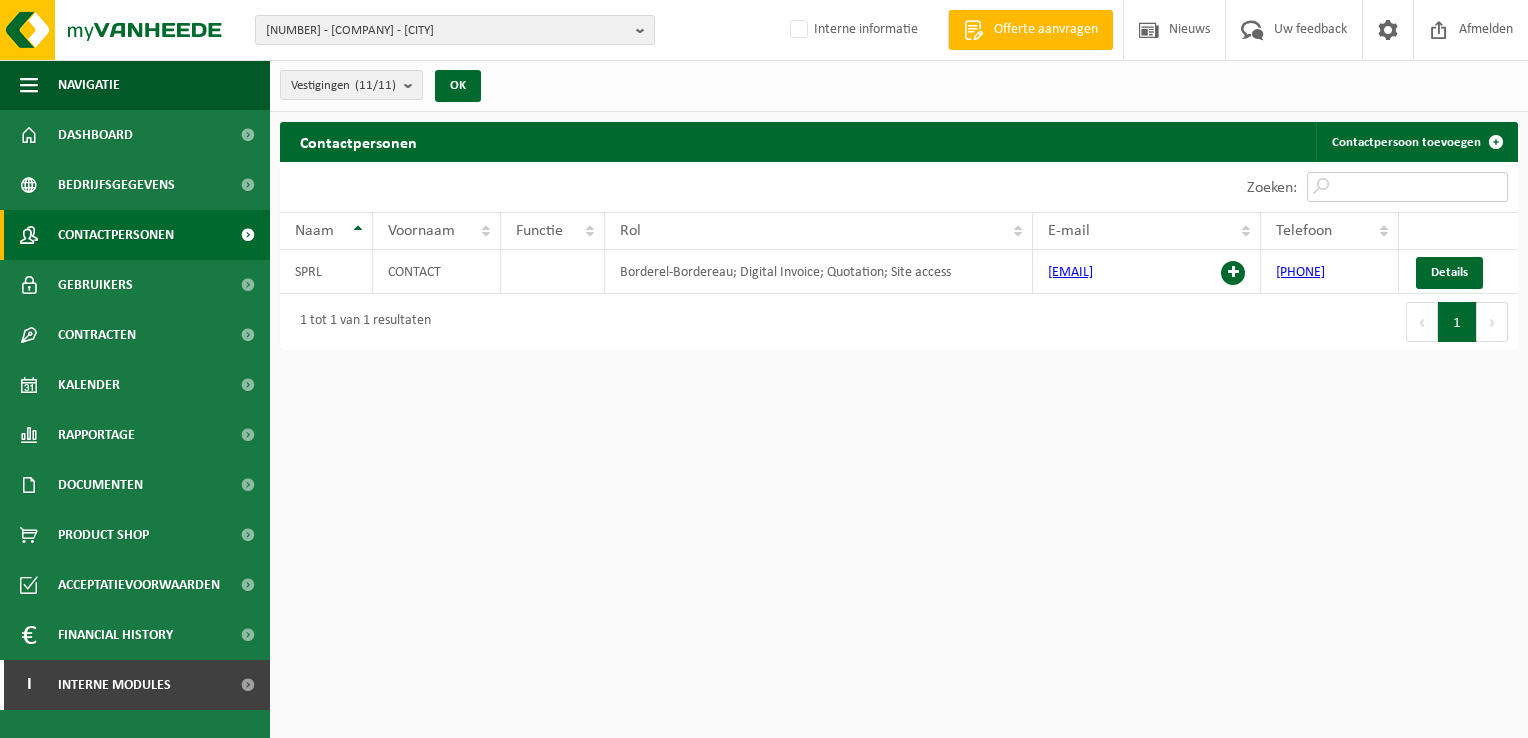 click on "Zoeken:" at bounding box center (1407, 187) 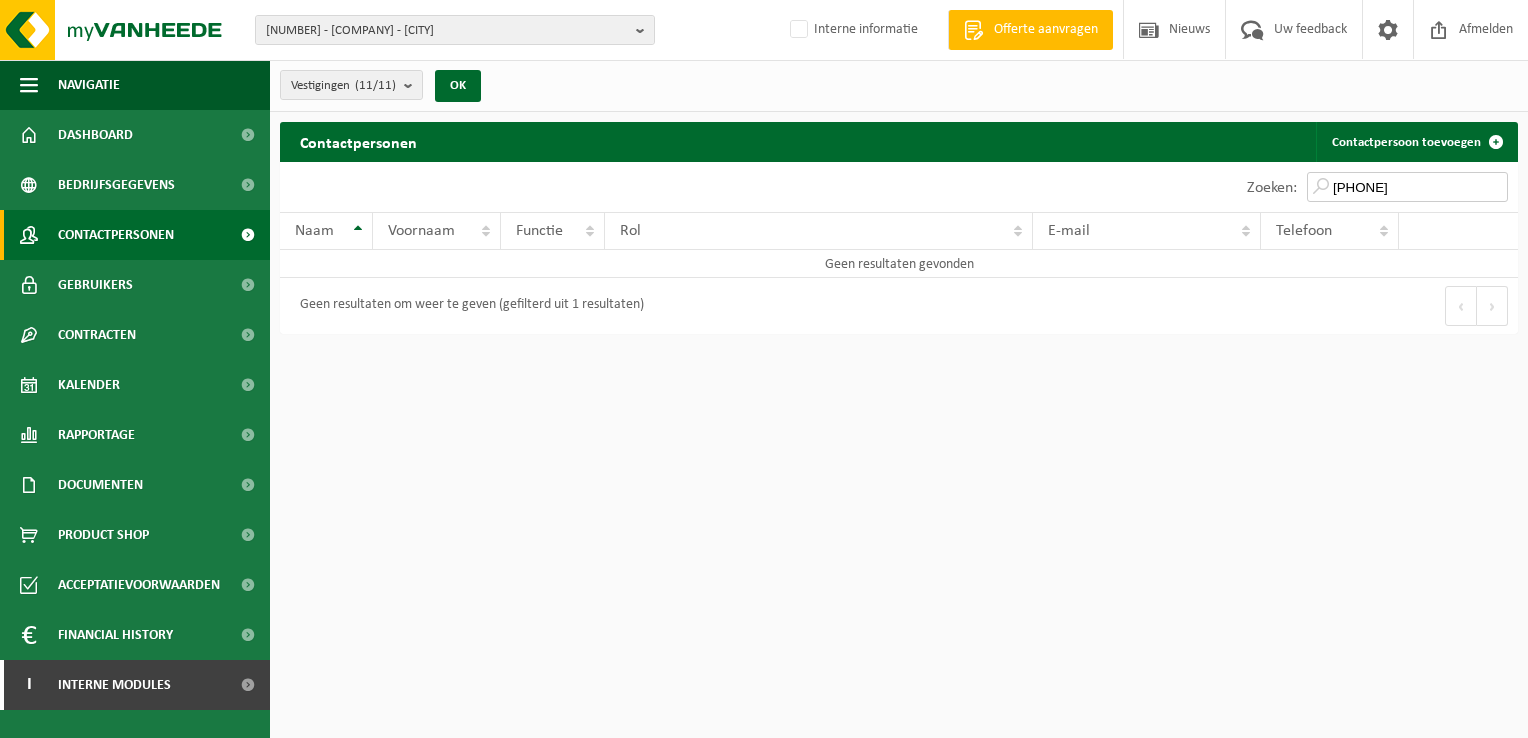 drag, startPoint x: 1437, startPoint y: 189, endPoint x: 1212, endPoint y: 194, distance: 225.05554 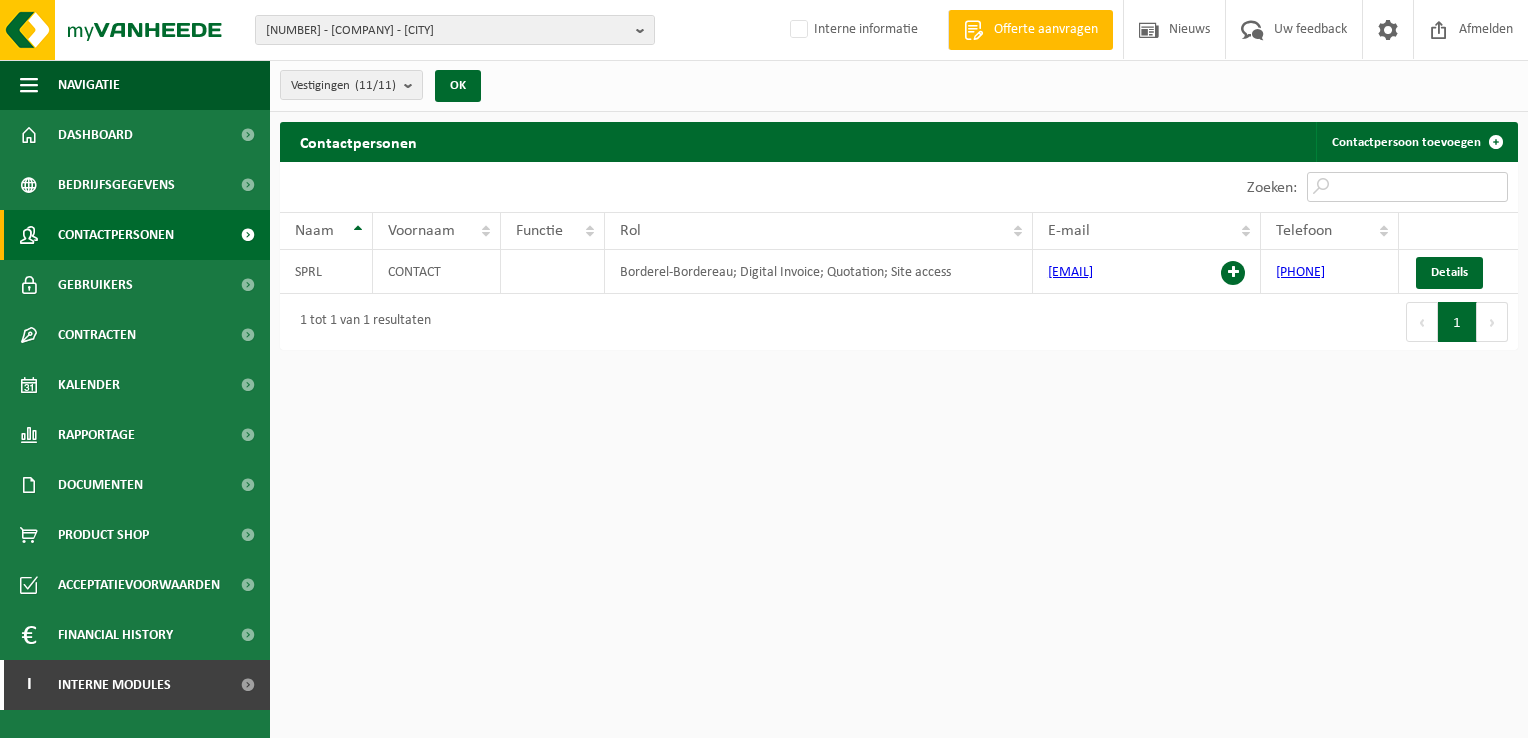 paste on "483 59 01 45" 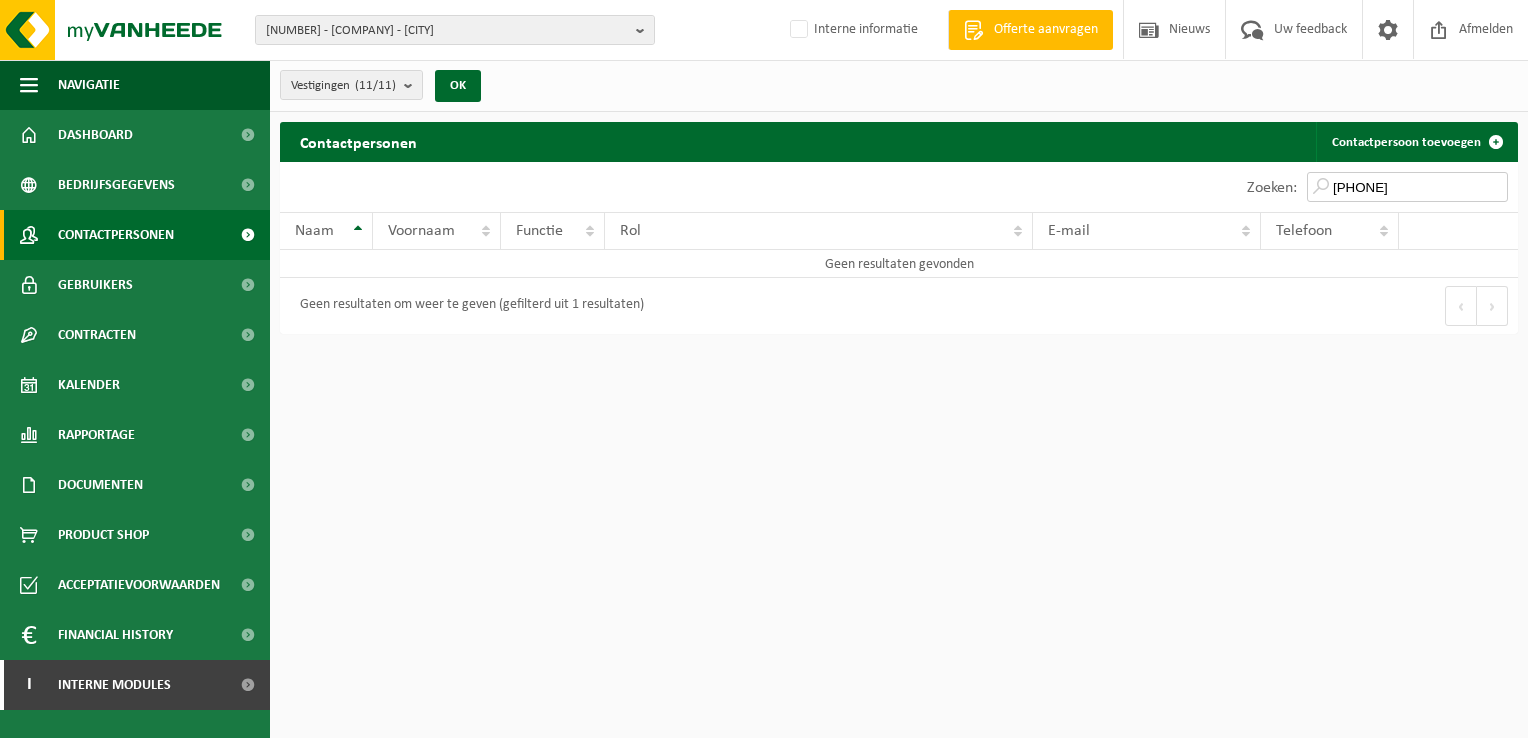 drag, startPoint x: 1400, startPoint y: 187, endPoint x: 1177, endPoint y: 187, distance: 223 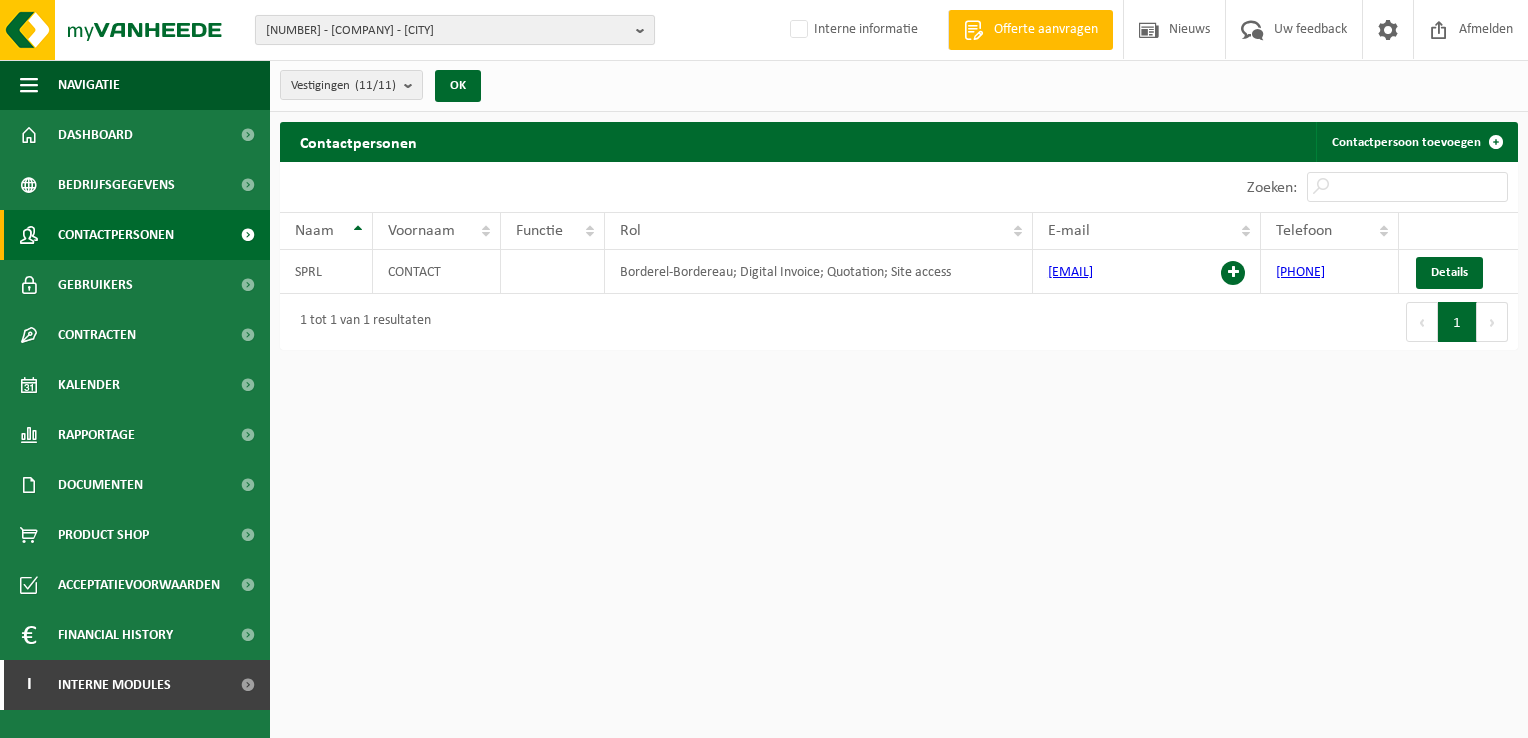 click on "10-949949 - BELLFORT SPRL - SINT-GILLIS" at bounding box center [447, 31] 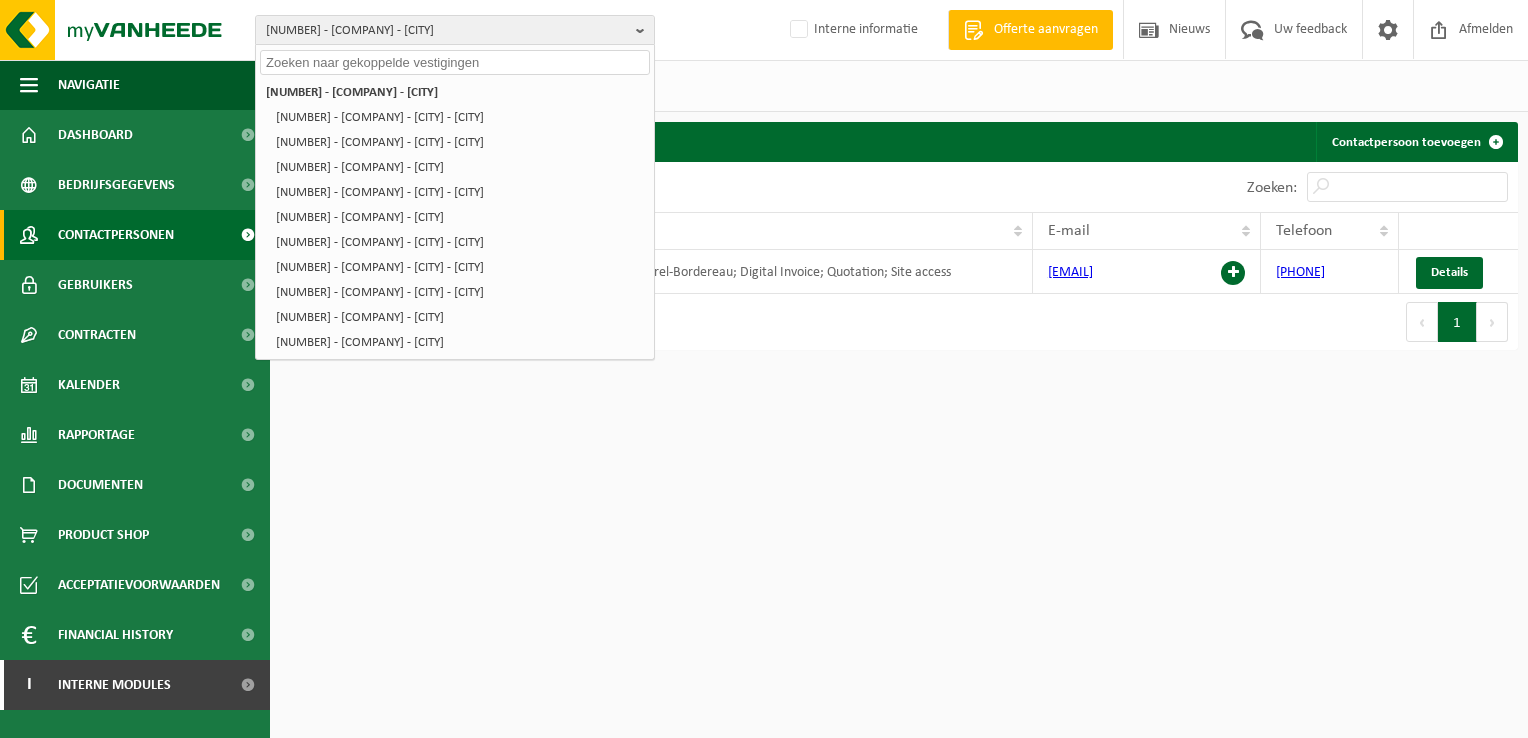 click at bounding box center (455, 62) 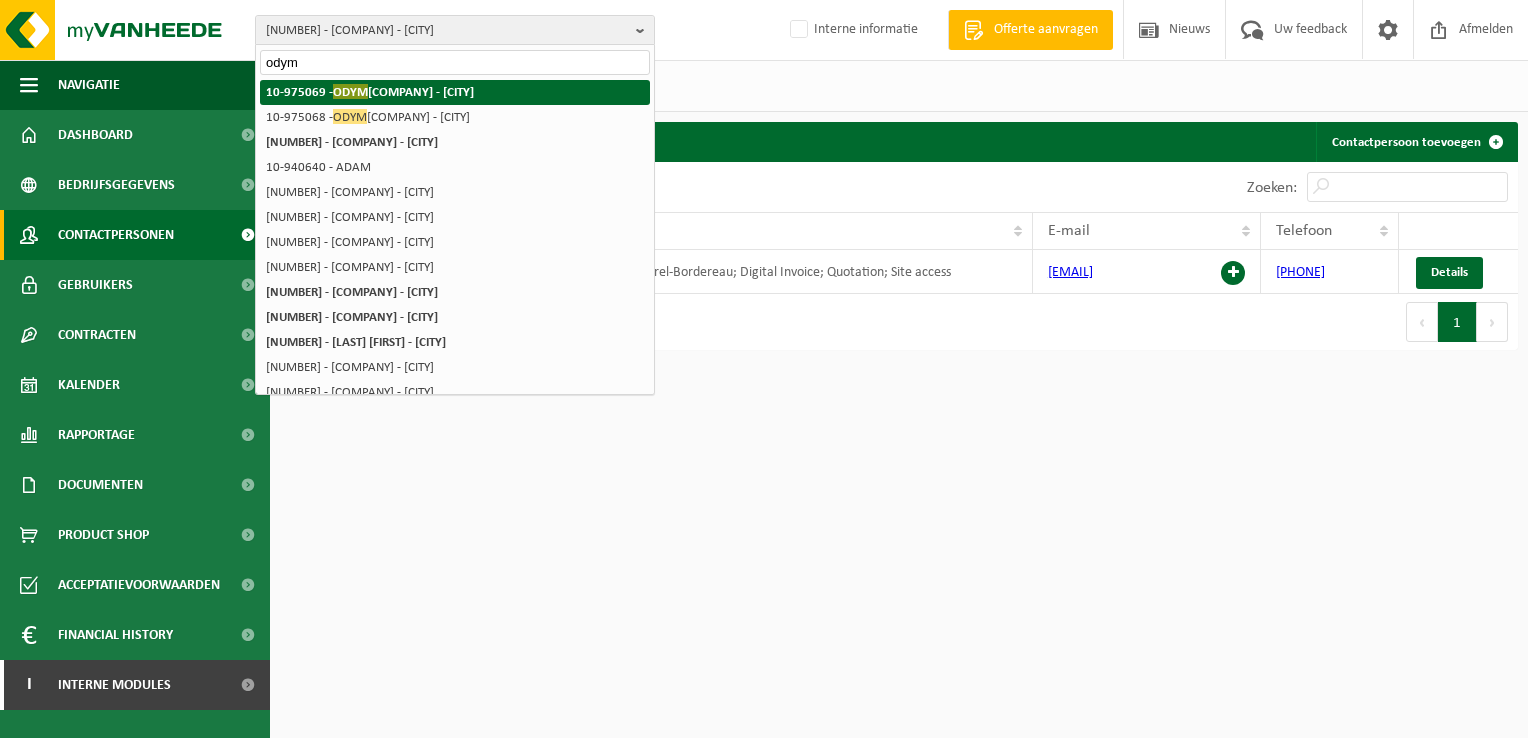 type on "odym" 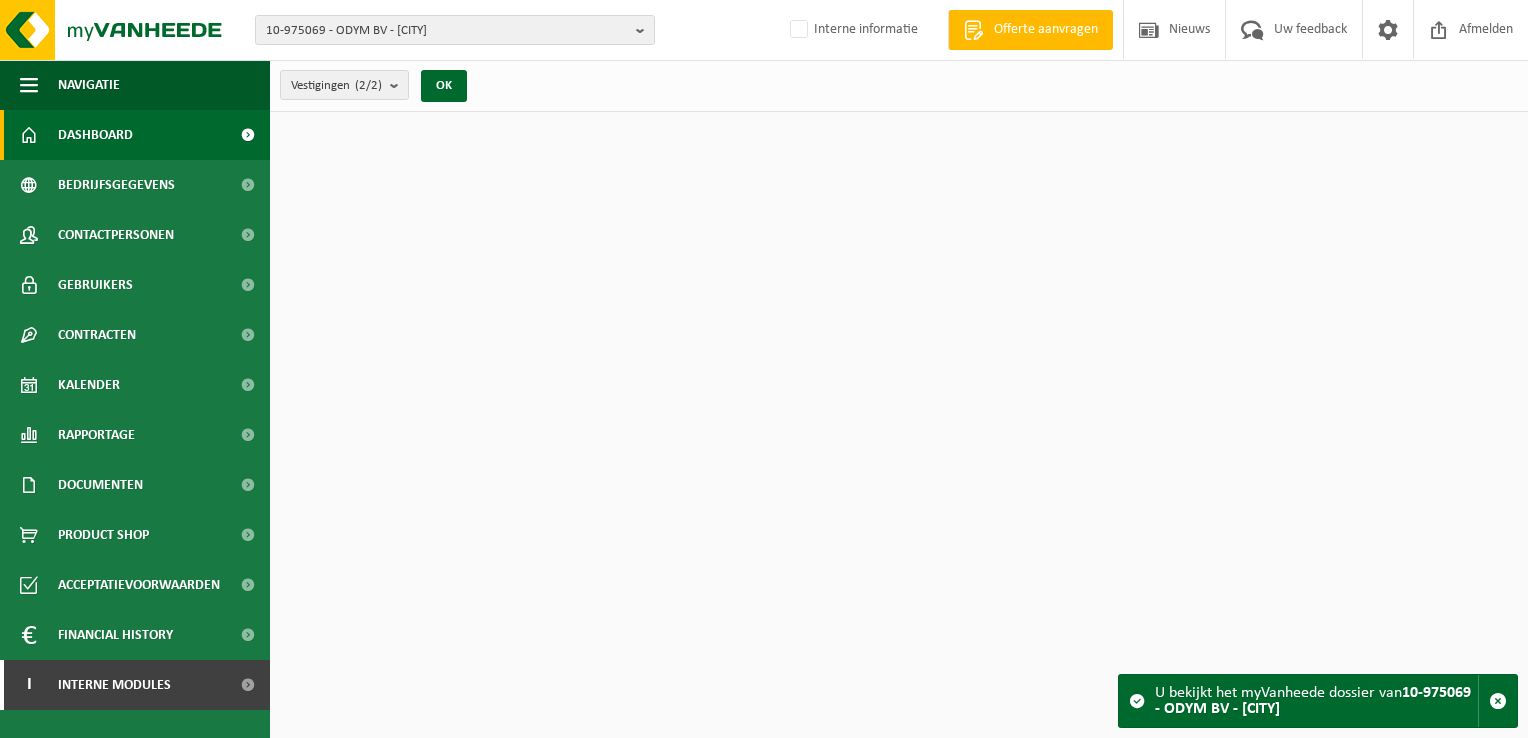 scroll, scrollTop: 0, scrollLeft: 0, axis: both 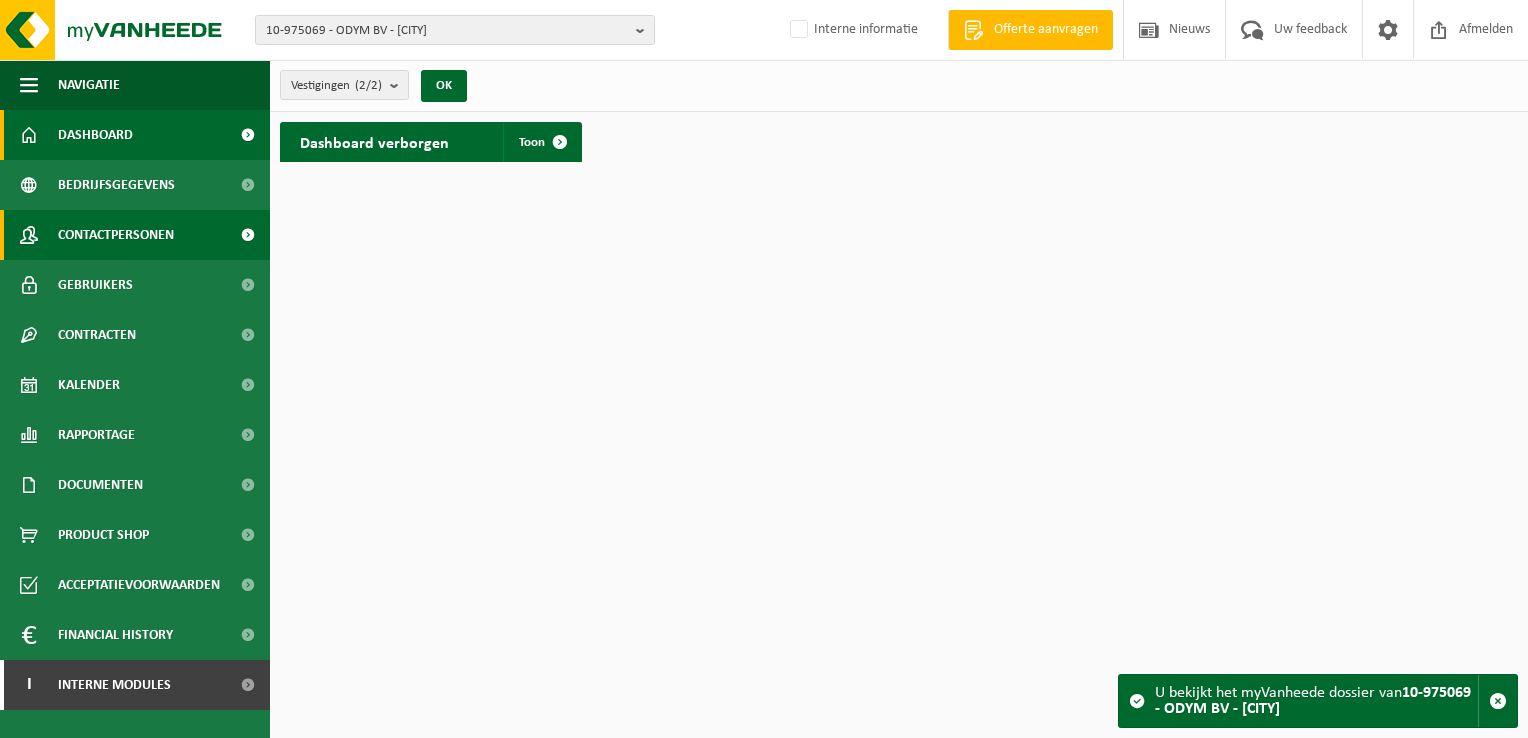 click on "Contactpersonen" at bounding box center [116, 235] 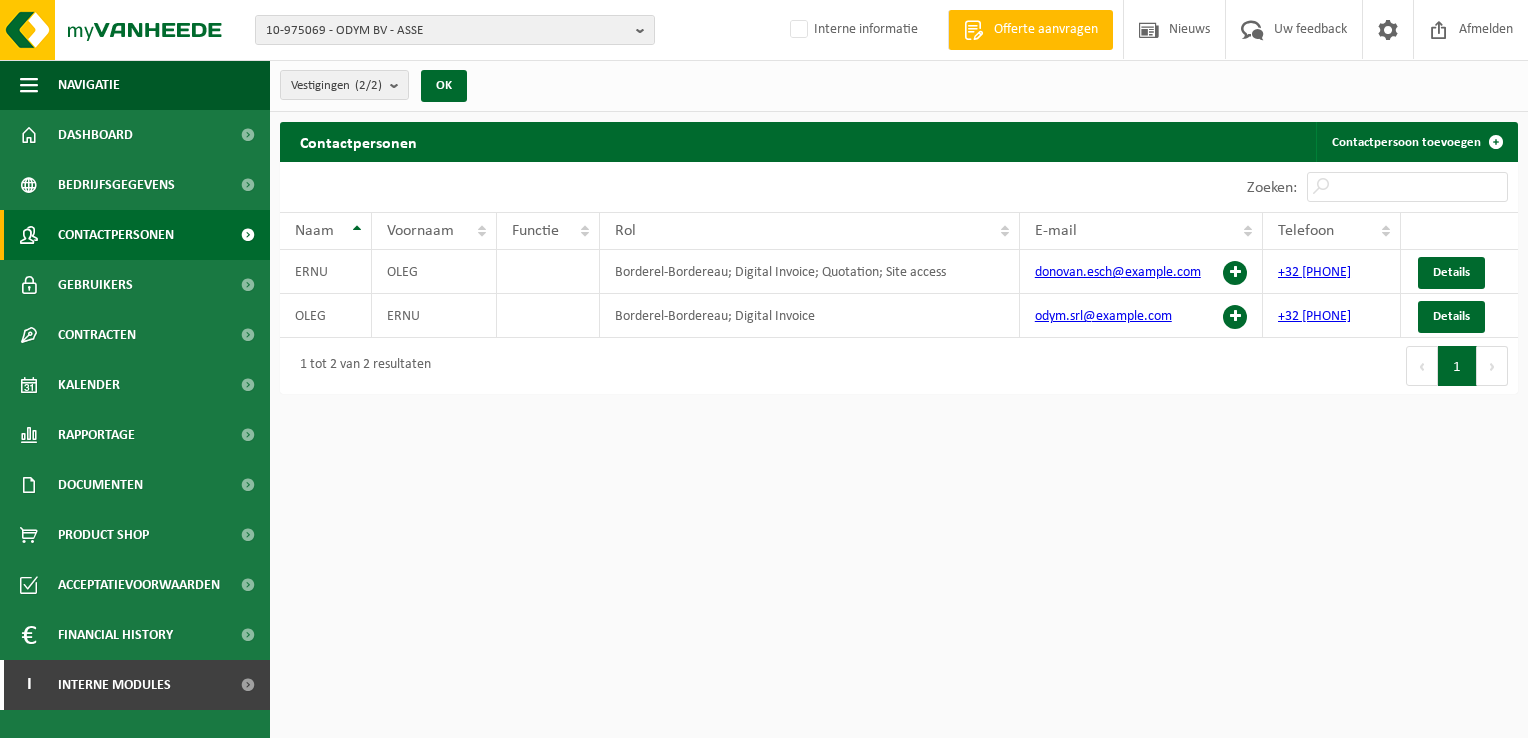 scroll, scrollTop: 0, scrollLeft: 0, axis: both 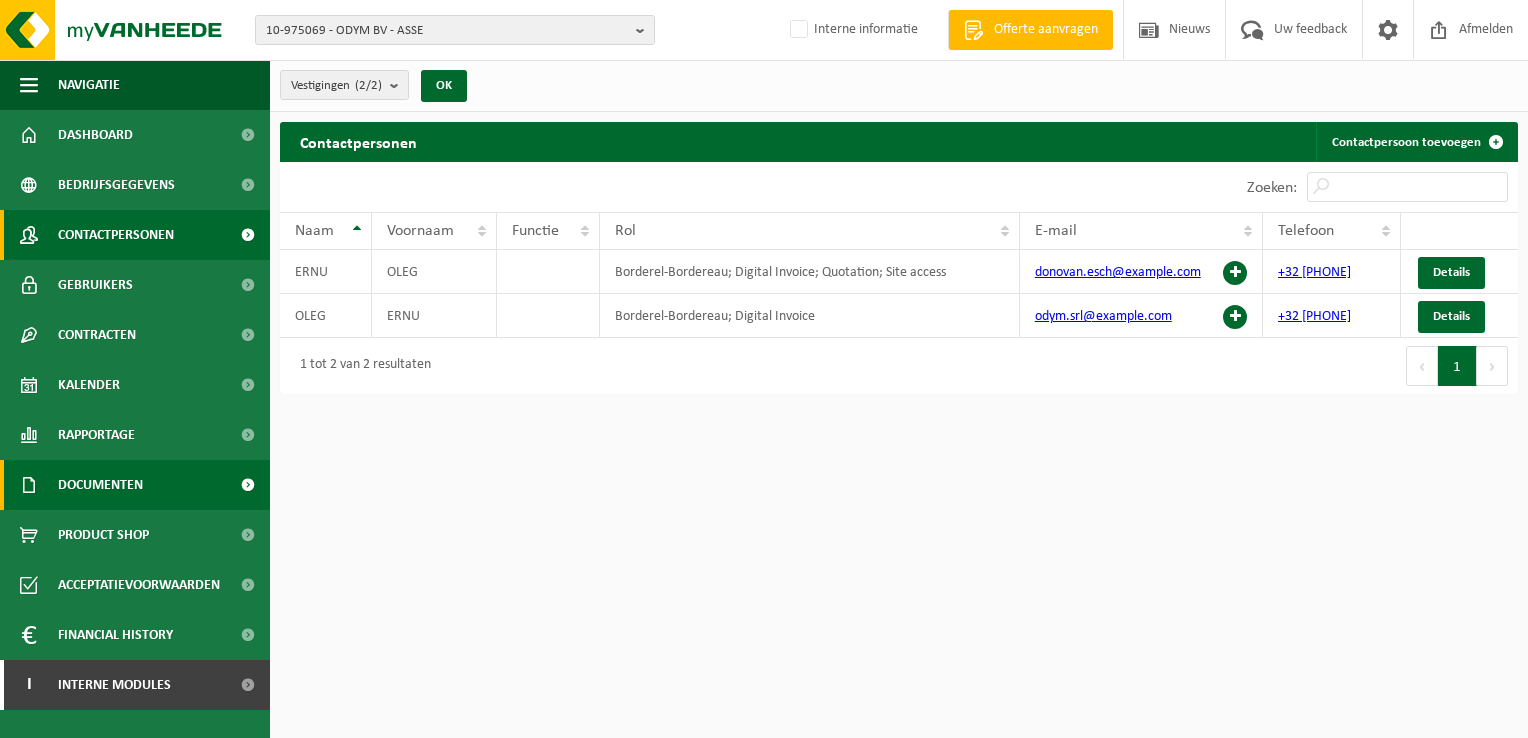 click on "Documenten" at bounding box center (100, 485) 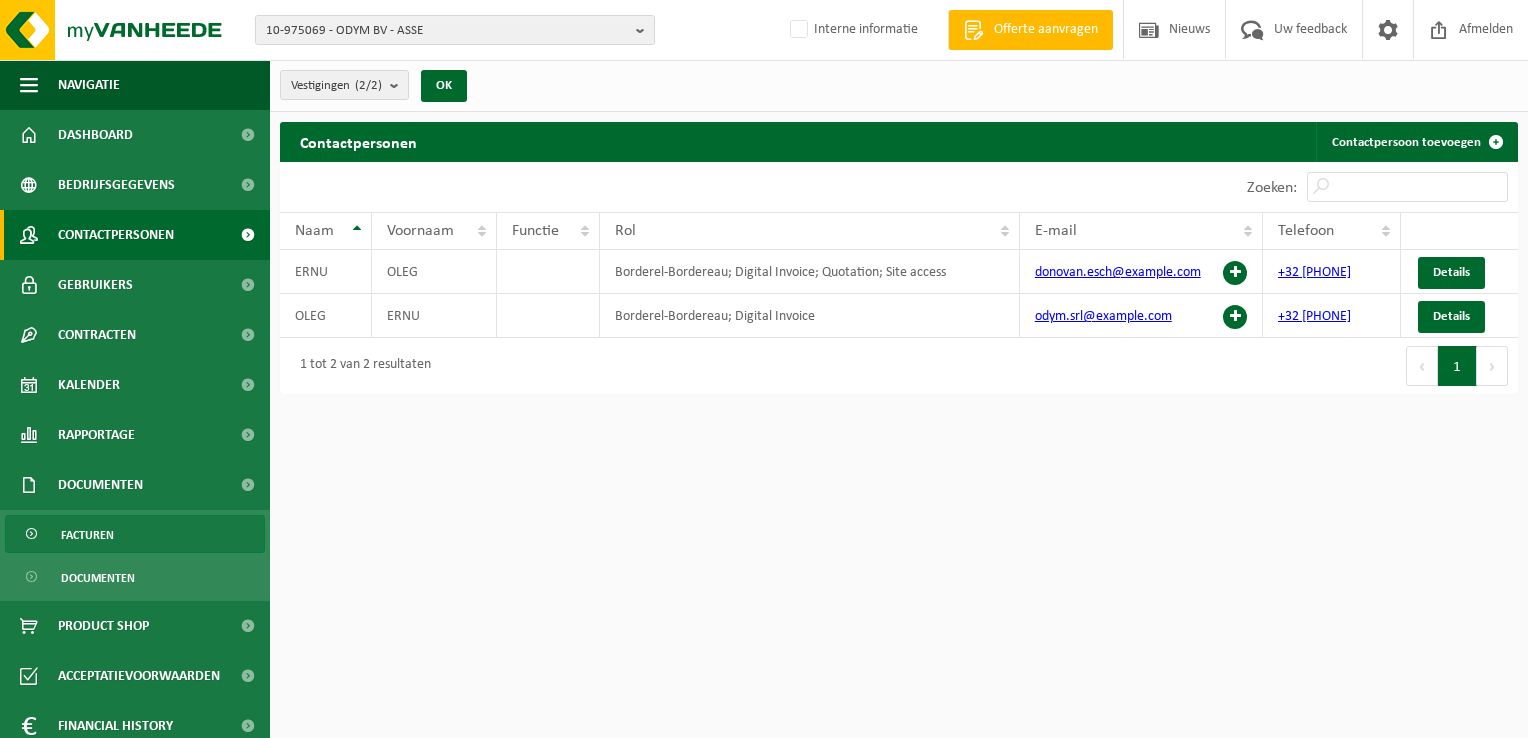 click on "Facturen" at bounding box center (135, 534) 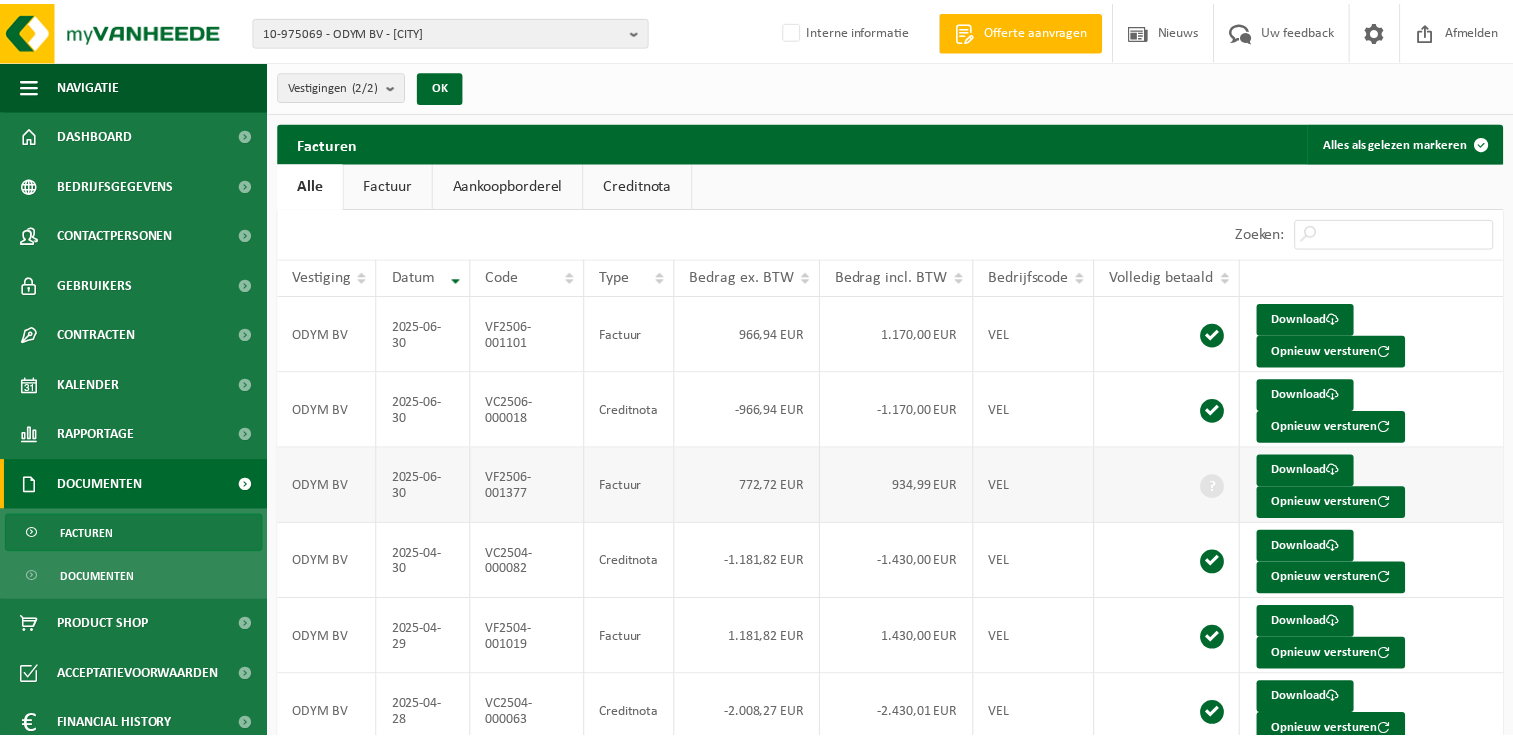 scroll, scrollTop: 0, scrollLeft: 0, axis: both 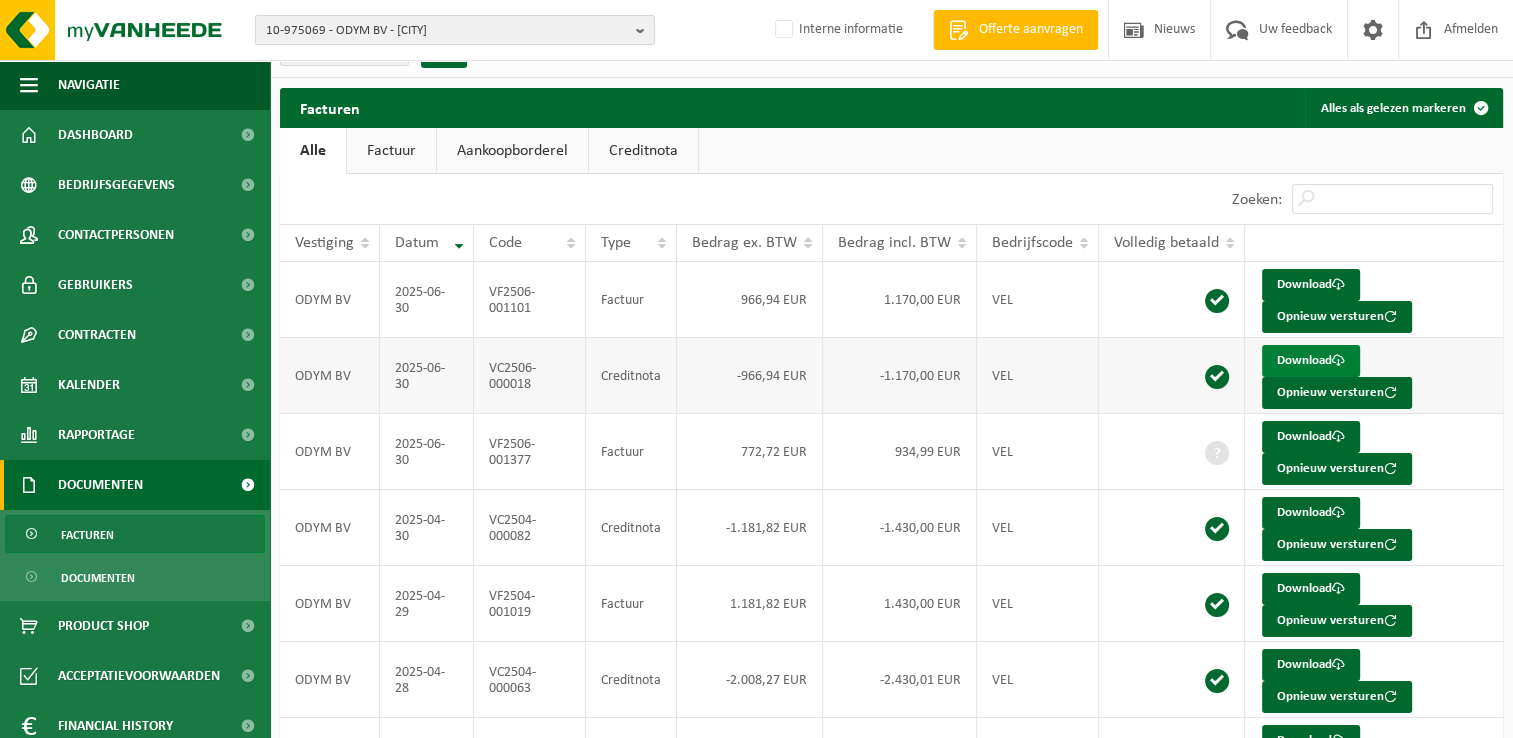 click on "Download" at bounding box center (1311, 361) 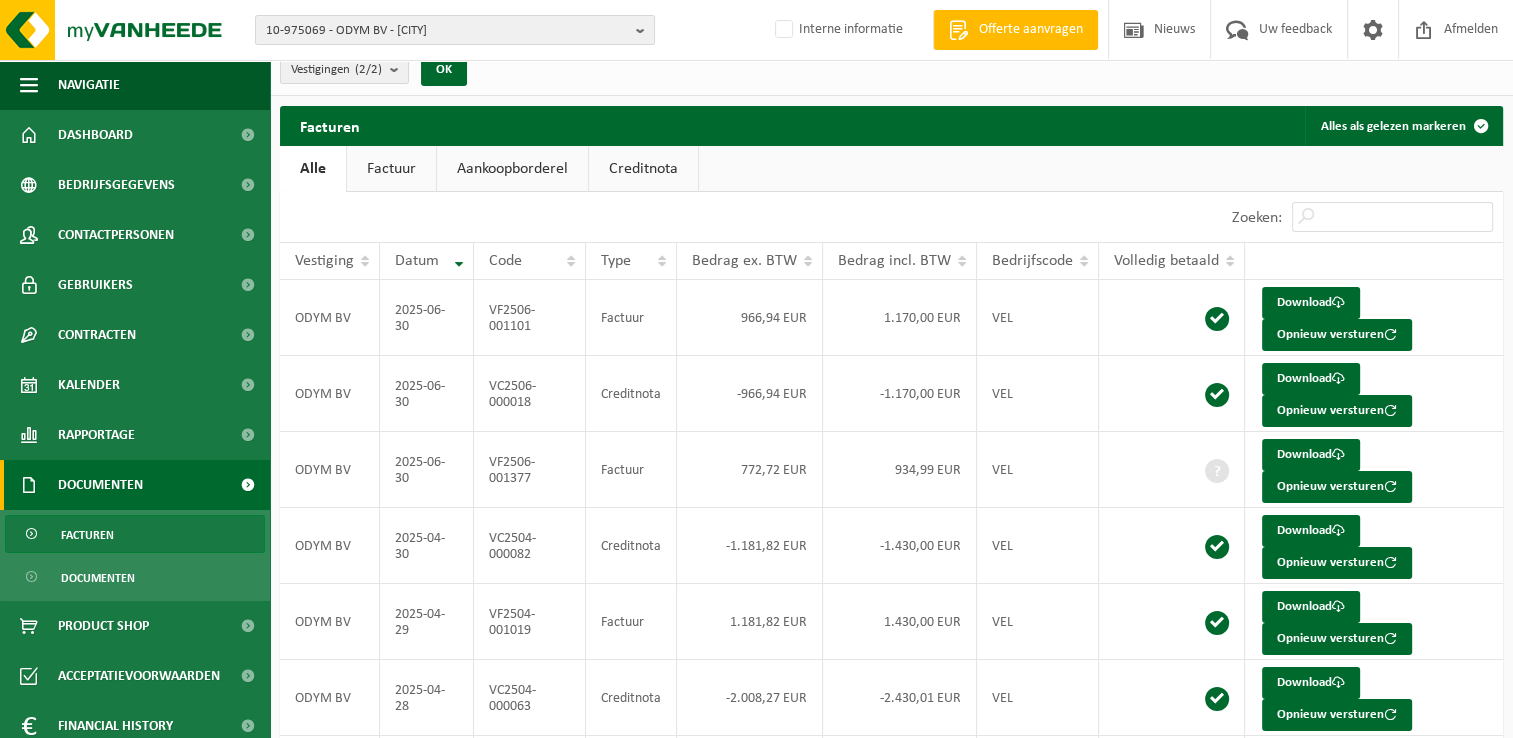 scroll, scrollTop: 0, scrollLeft: 0, axis: both 